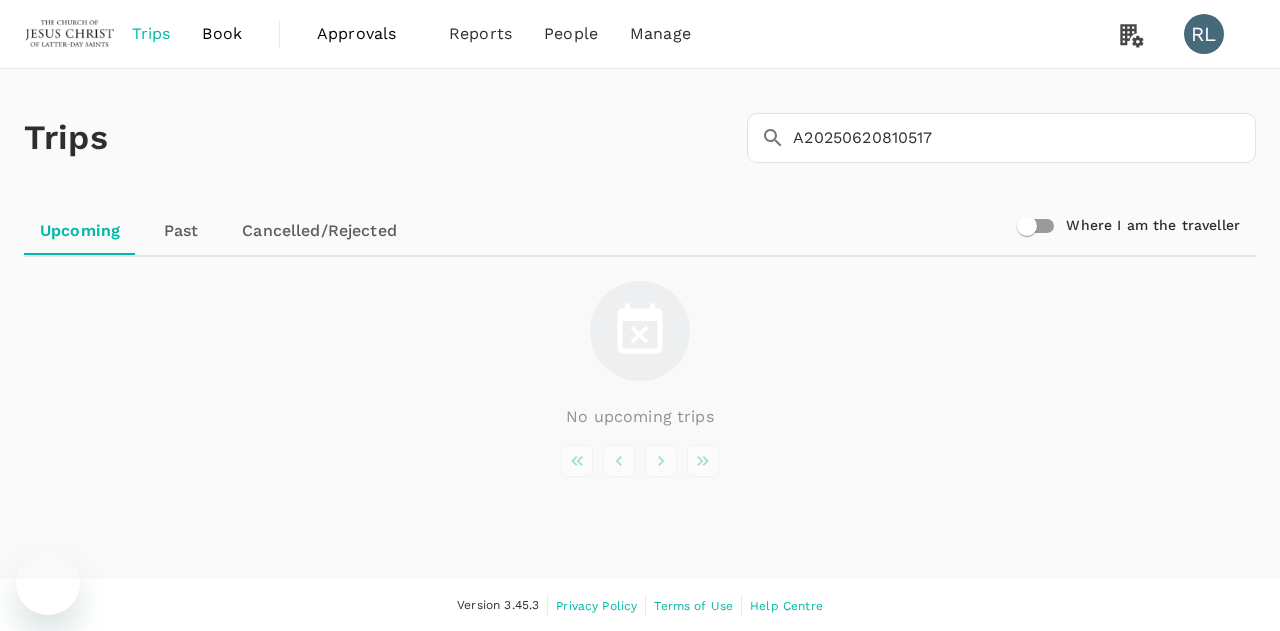scroll, scrollTop: 0, scrollLeft: 0, axis: both 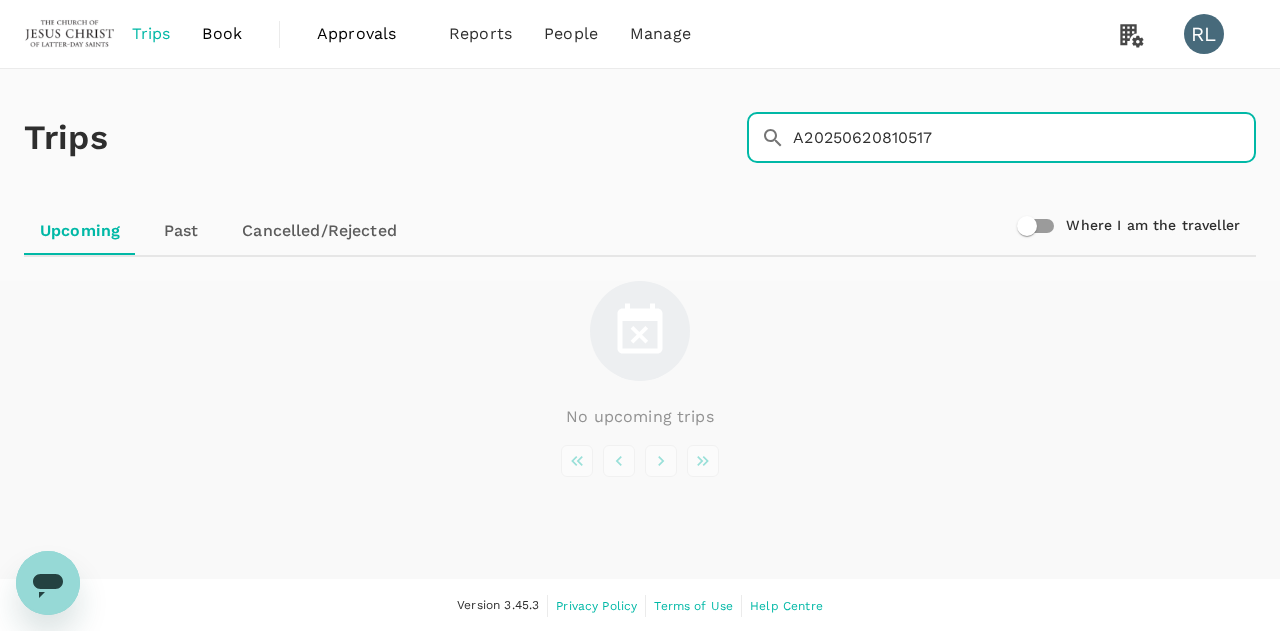 drag, startPoint x: 1018, startPoint y: 152, endPoint x: 718, endPoint y: 196, distance: 303.2095 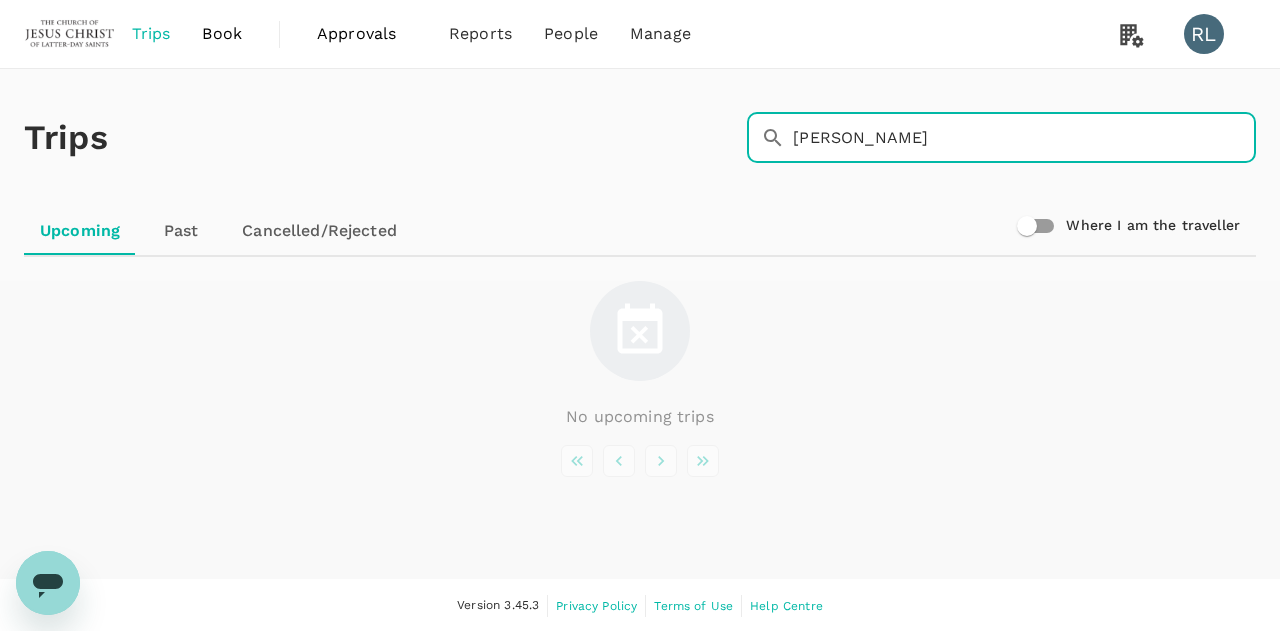 type on "[PERSON_NAME]" 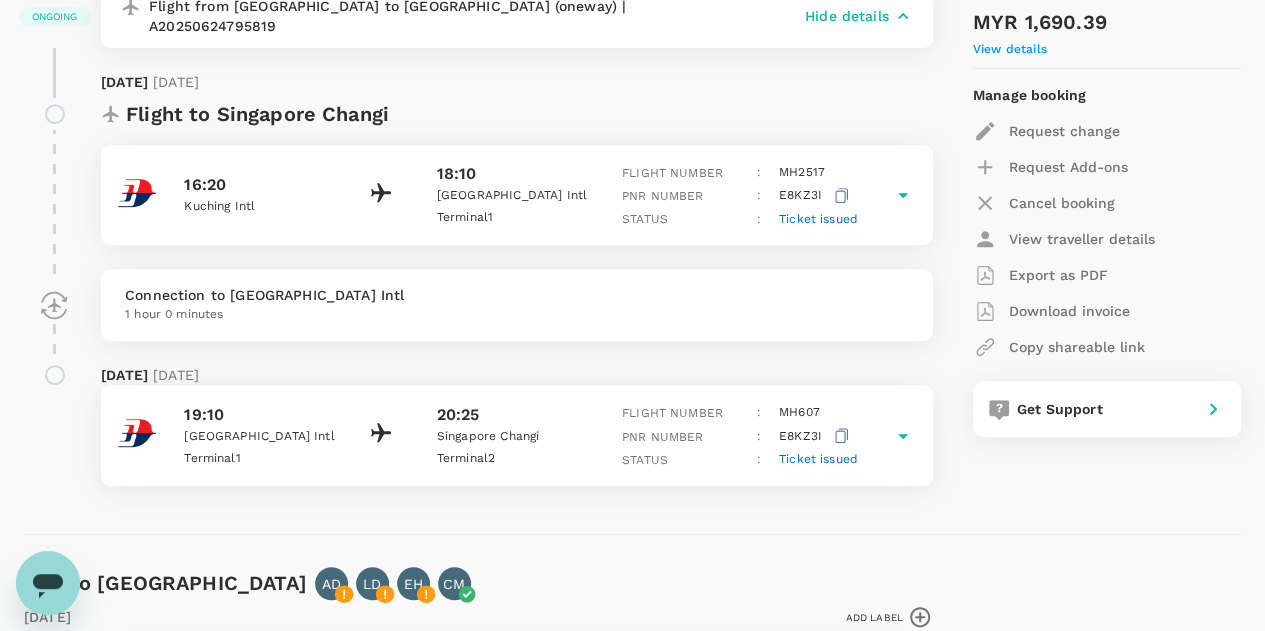 scroll, scrollTop: 401, scrollLeft: 0, axis: vertical 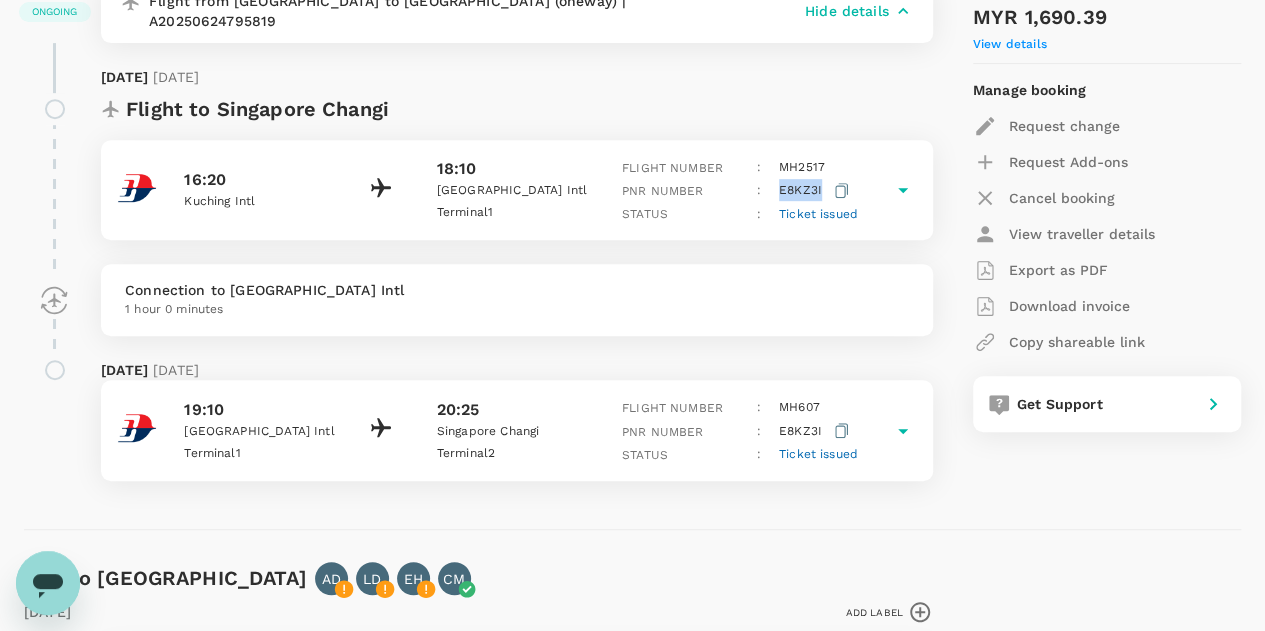 drag, startPoint x: 822, startPoint y: 167, endPoint x: 779, endPoint y: 166, distance: 43.011627 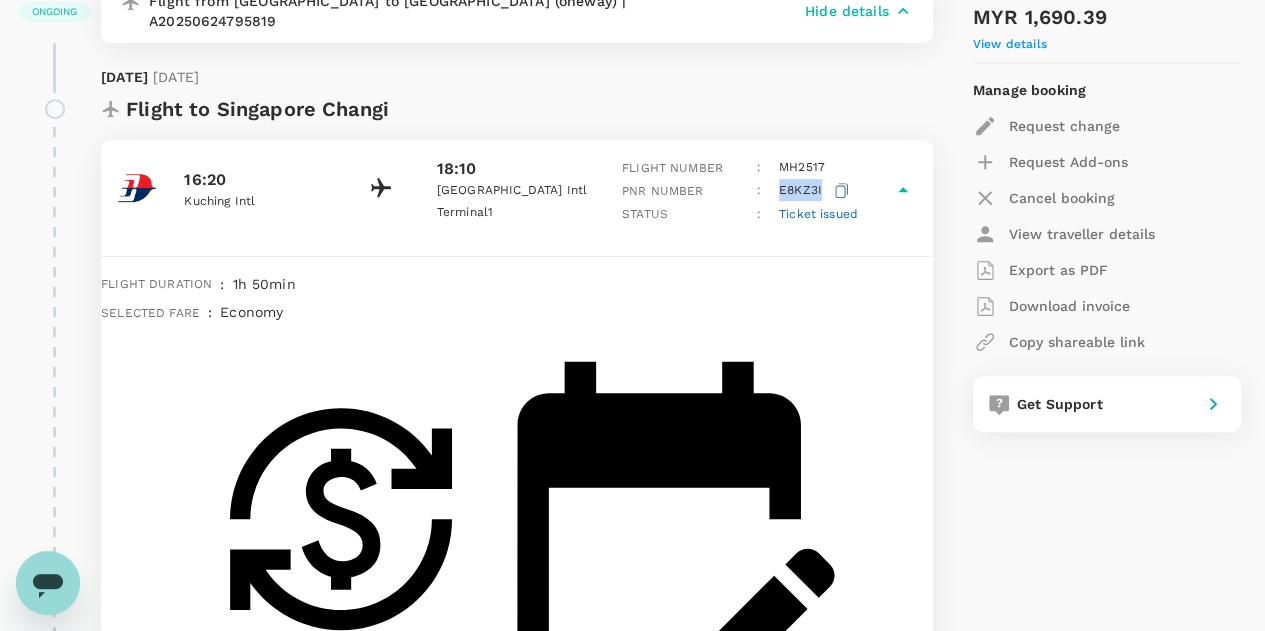 copy on "E8KZ3I" 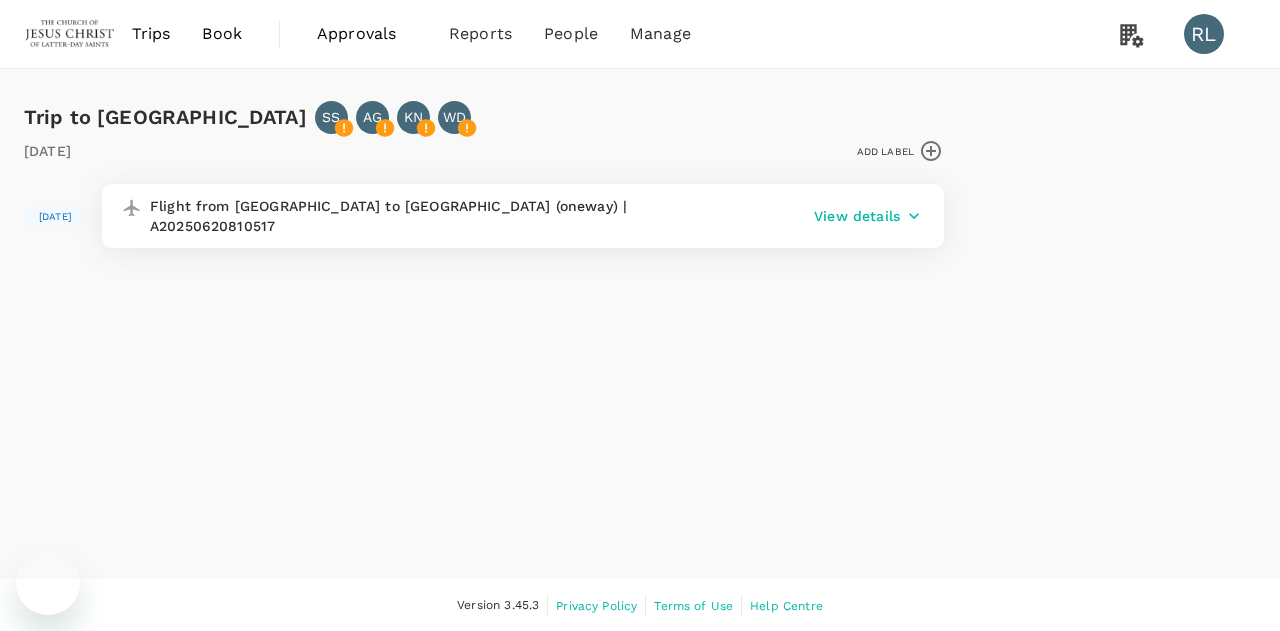 scroll, scrollTop: 0, scrollLeft: 0, axis: both 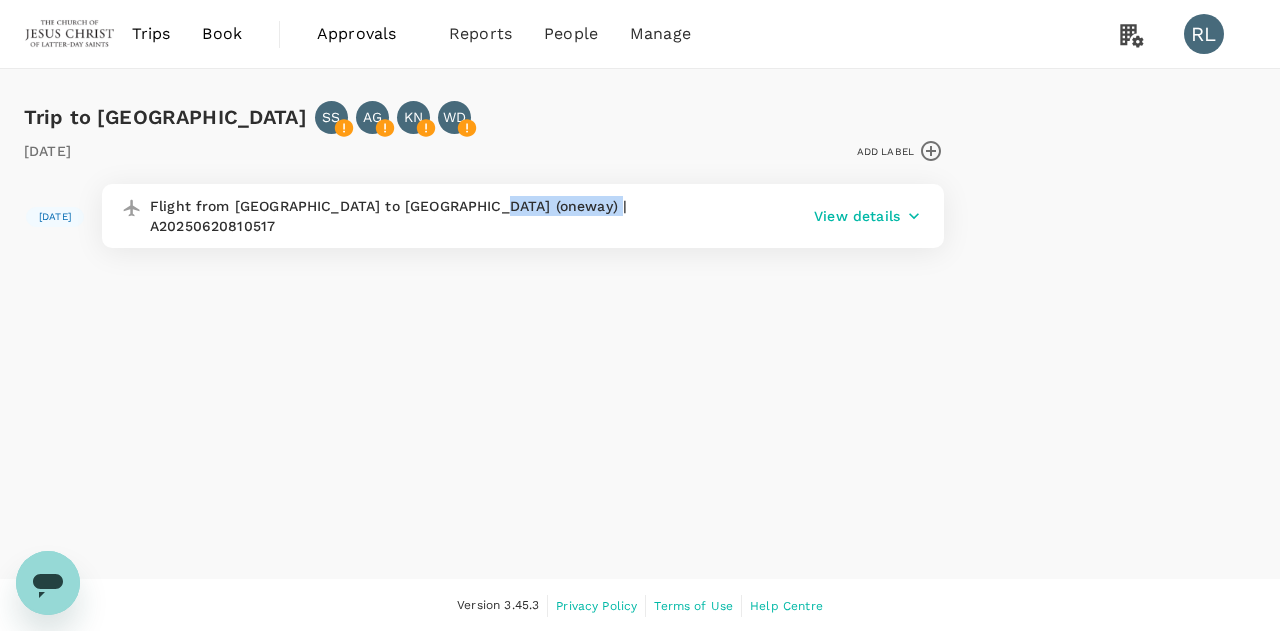click on "Book" at bounding box center [222, 34] 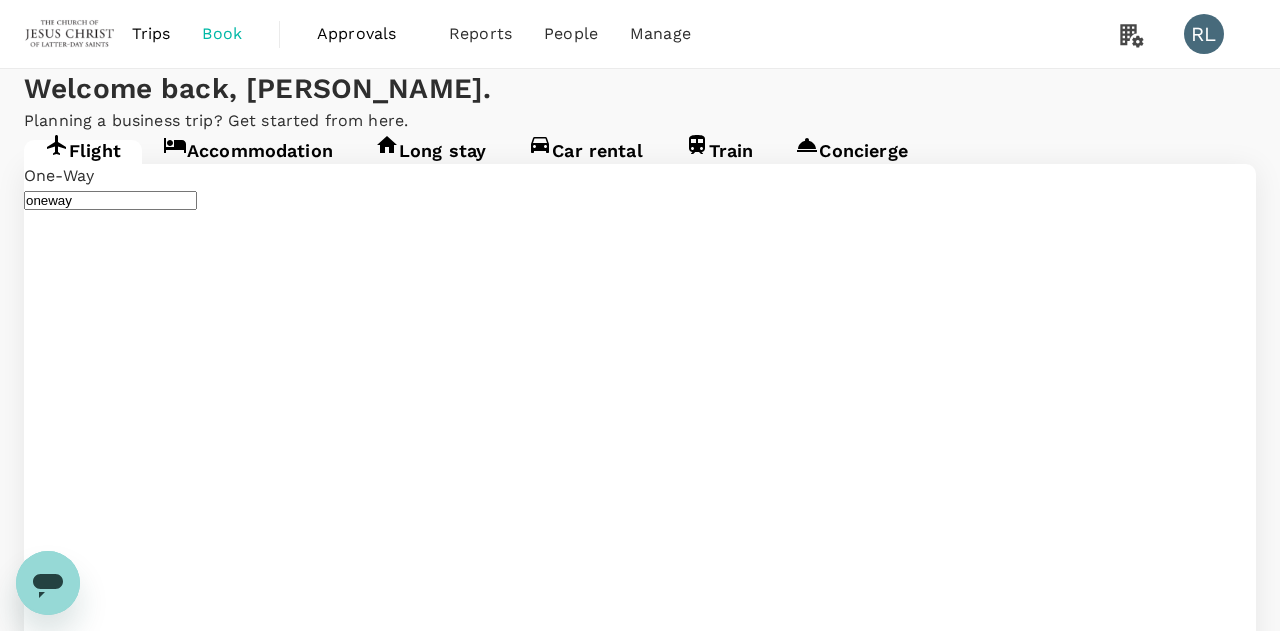 type on "Kuala Lumpur Intl (KUL)" 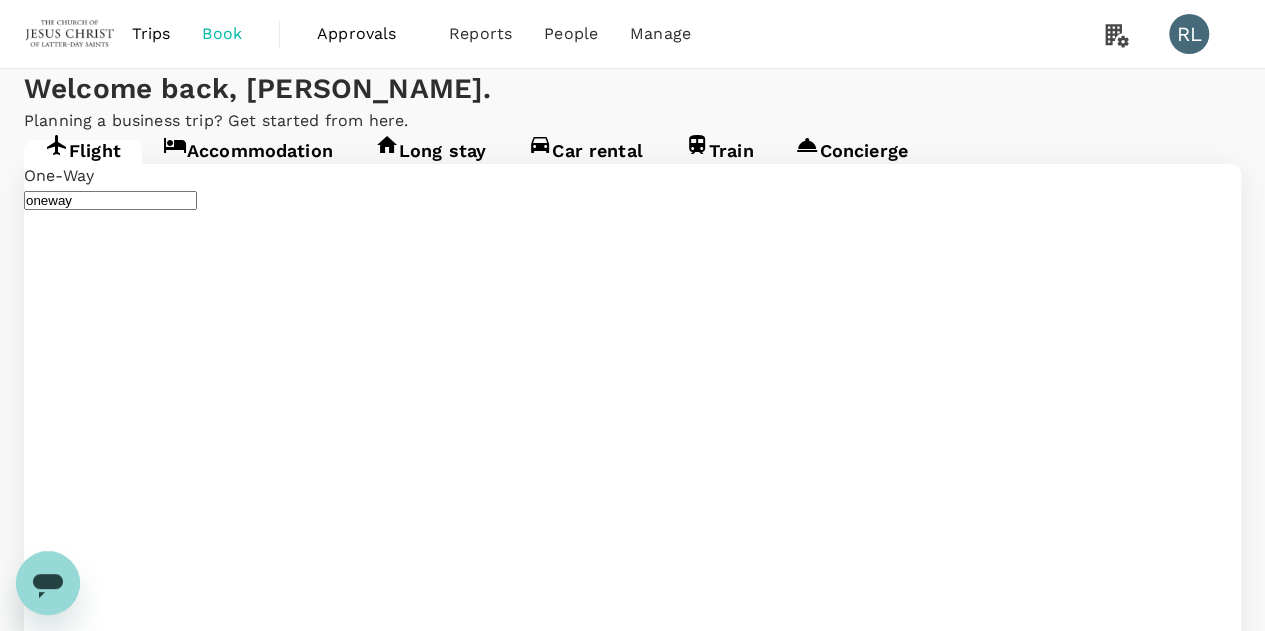 type 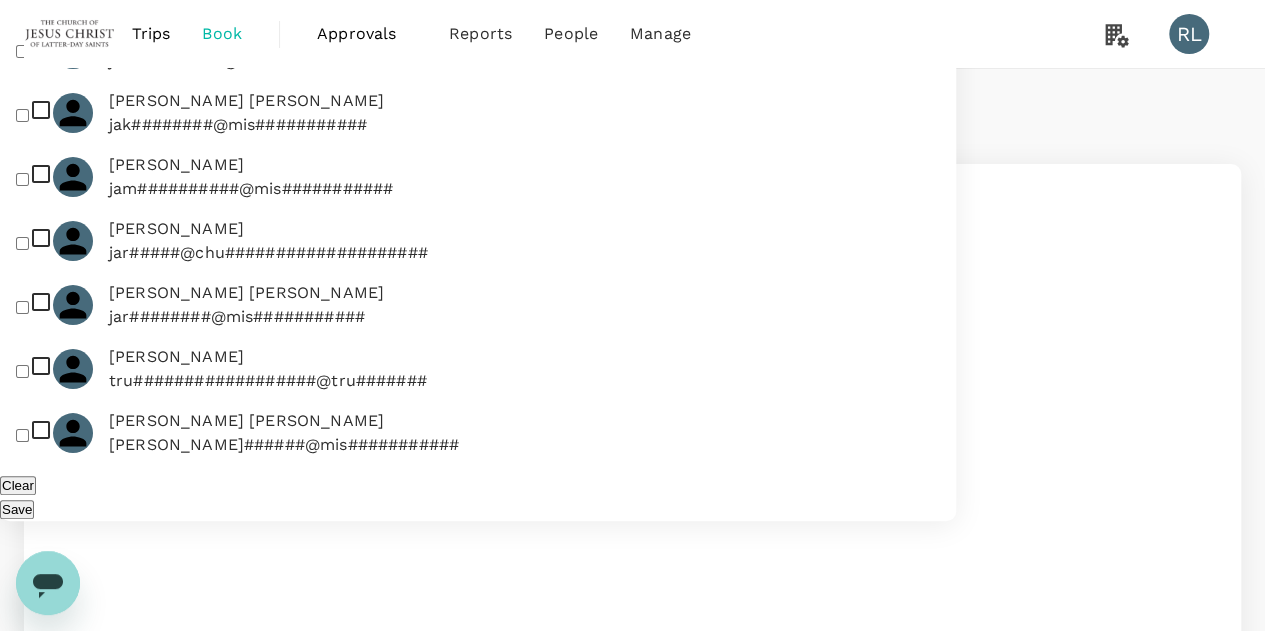 click at bounding box center (86, -8029) 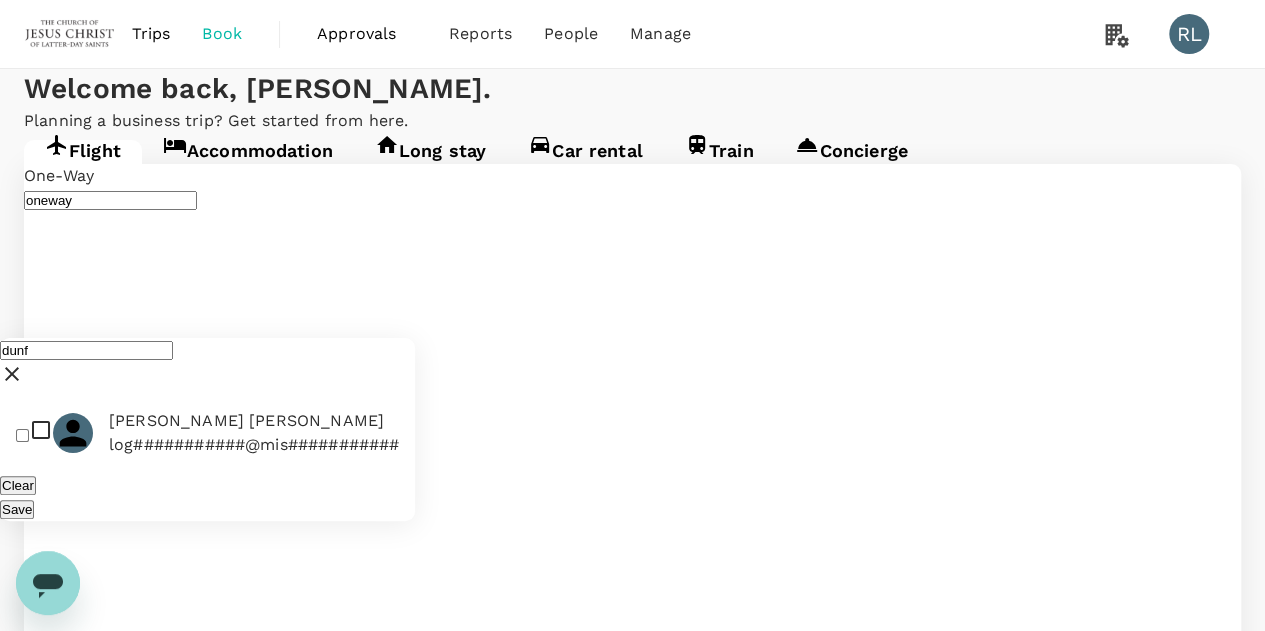 type on "dunf" 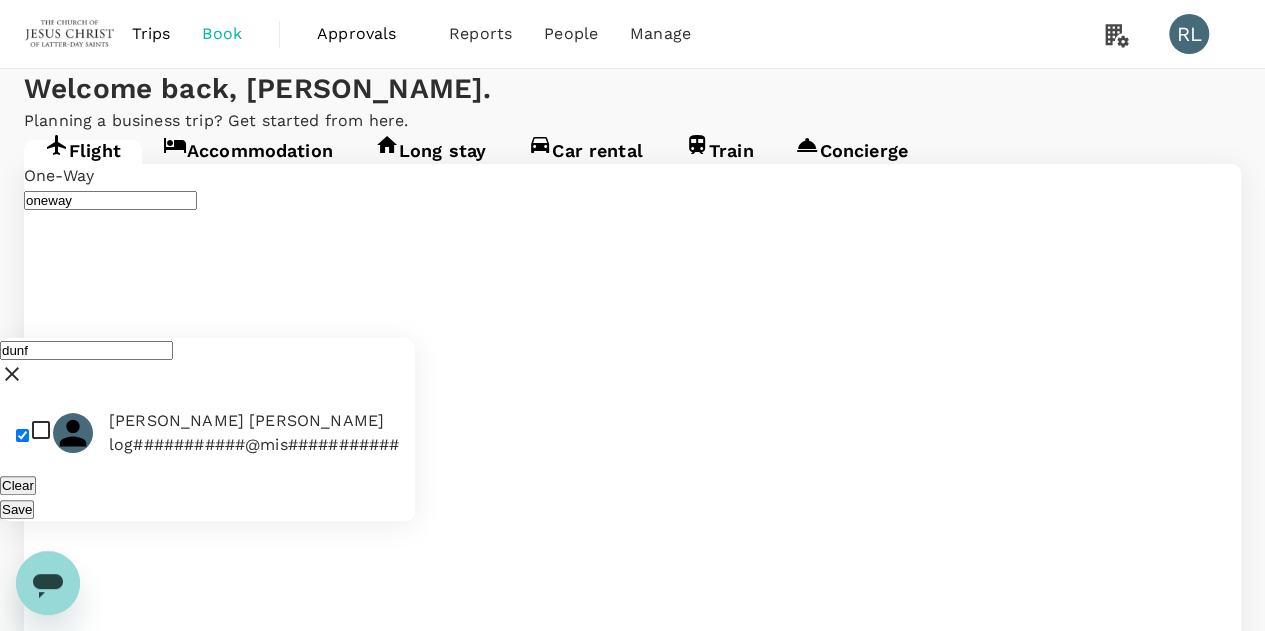 checkbox on "true" 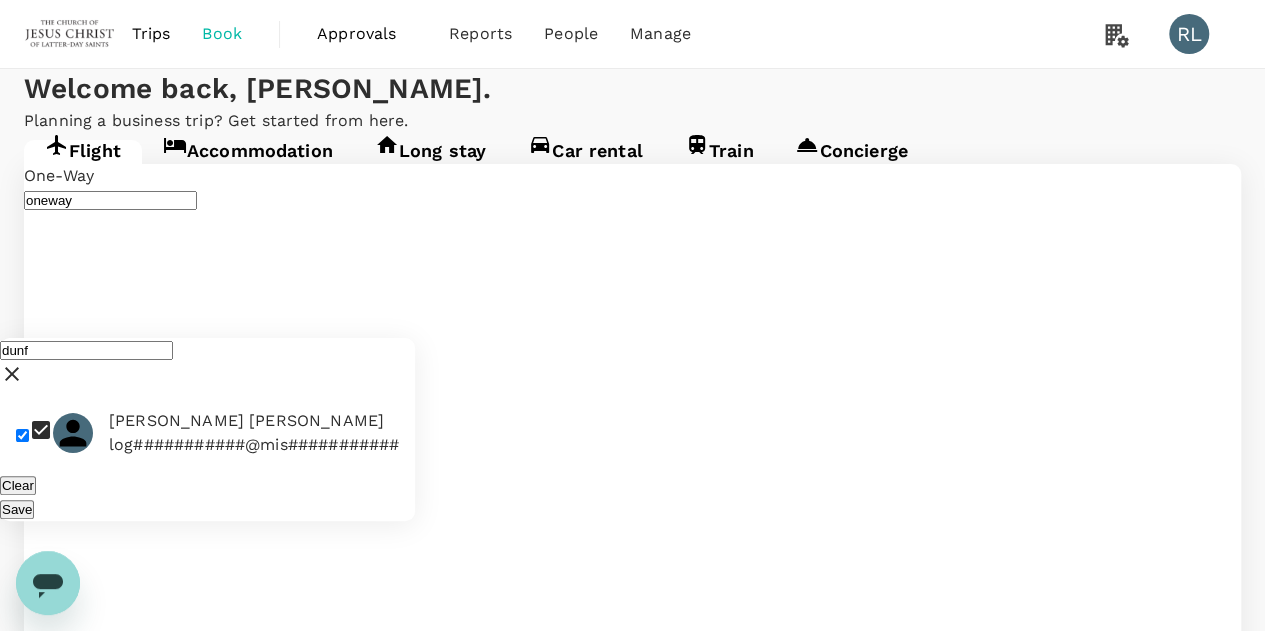 click on "Save" at bounding box center (17, 509) 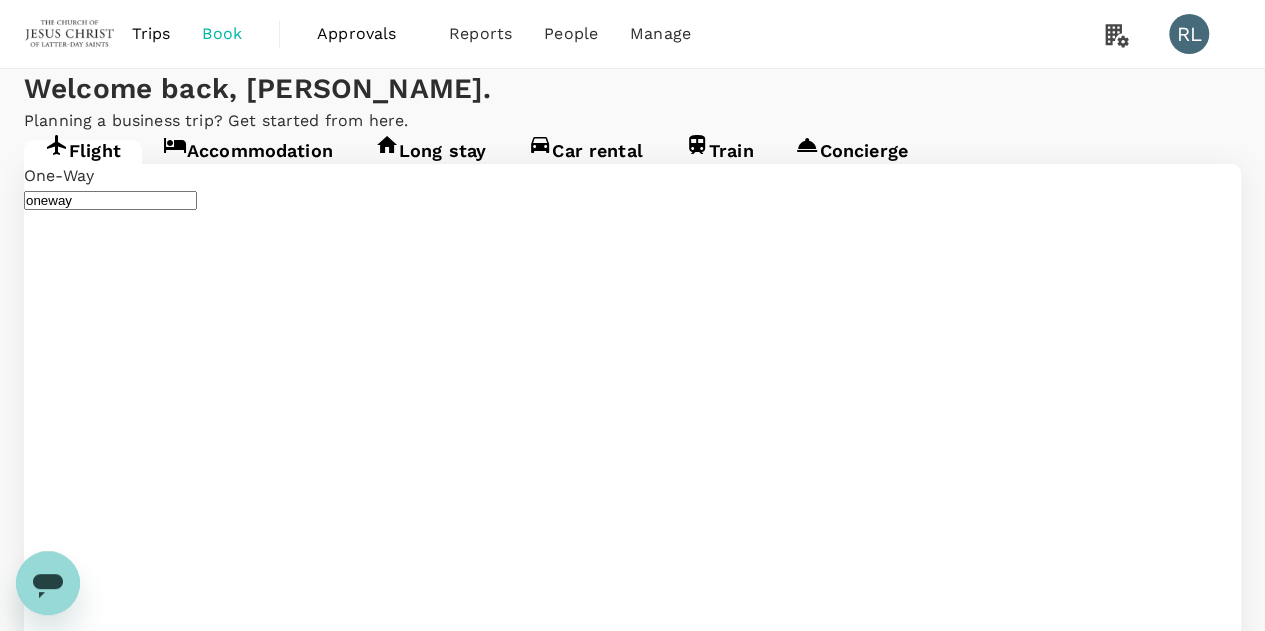 click at bounding box center (632, 3287) 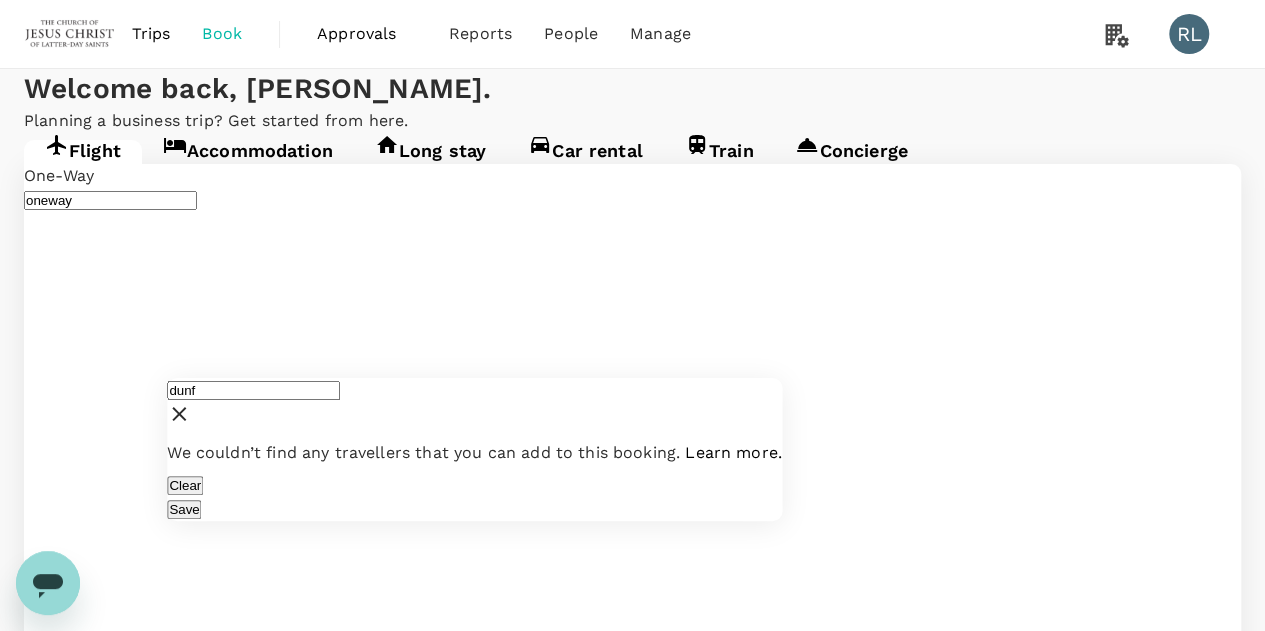 click on "dunf" at bounding box center [253, 390] 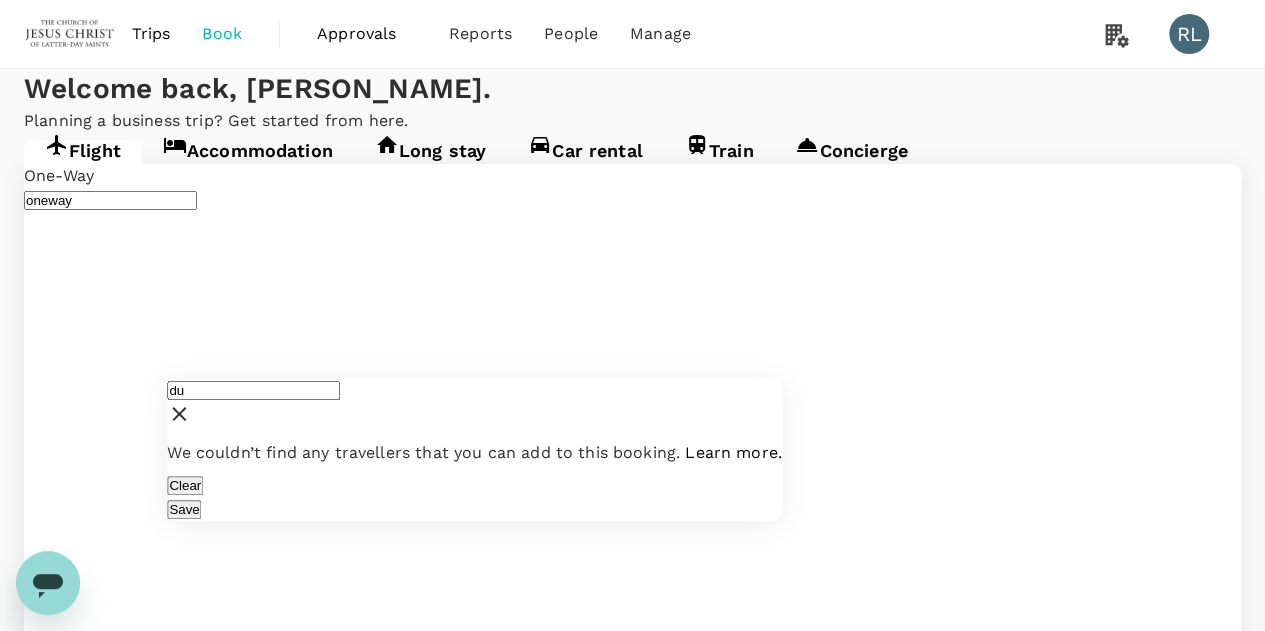 type on "d" 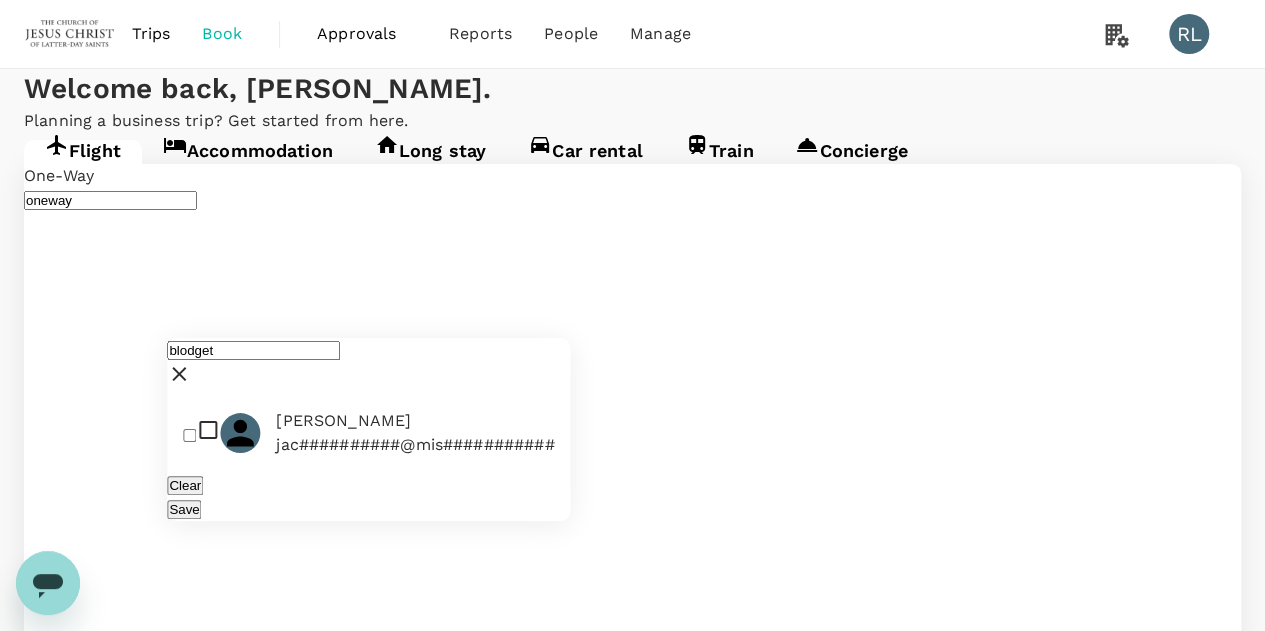 type on "blodget" 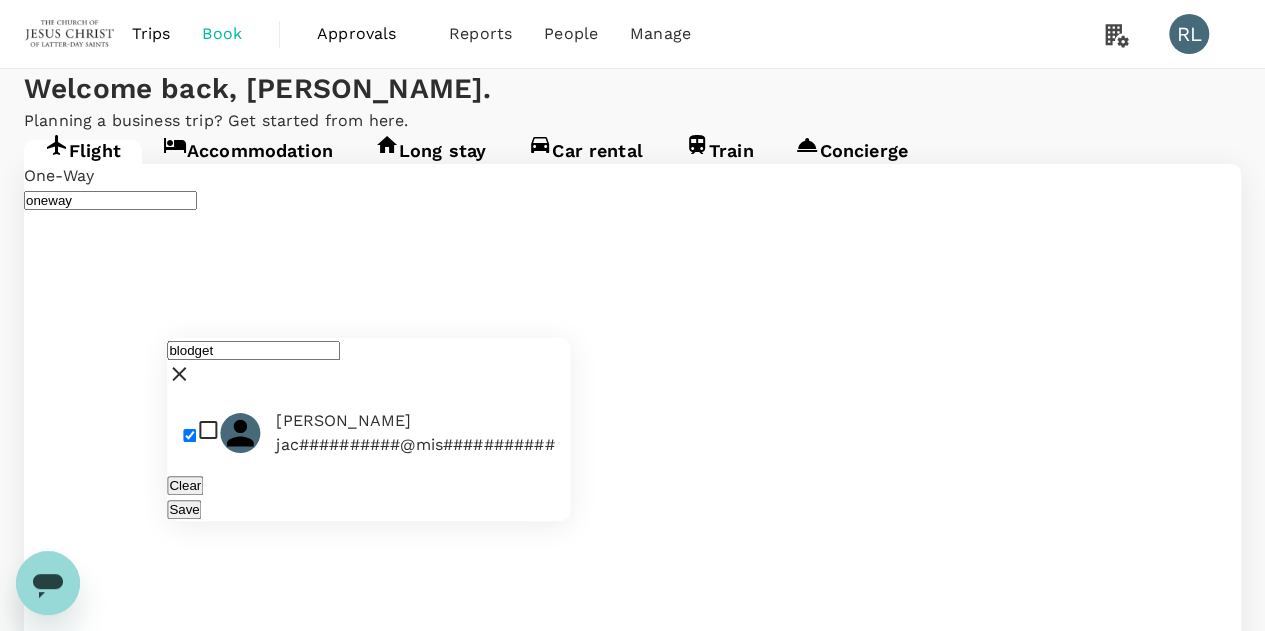 checkbox on "true" 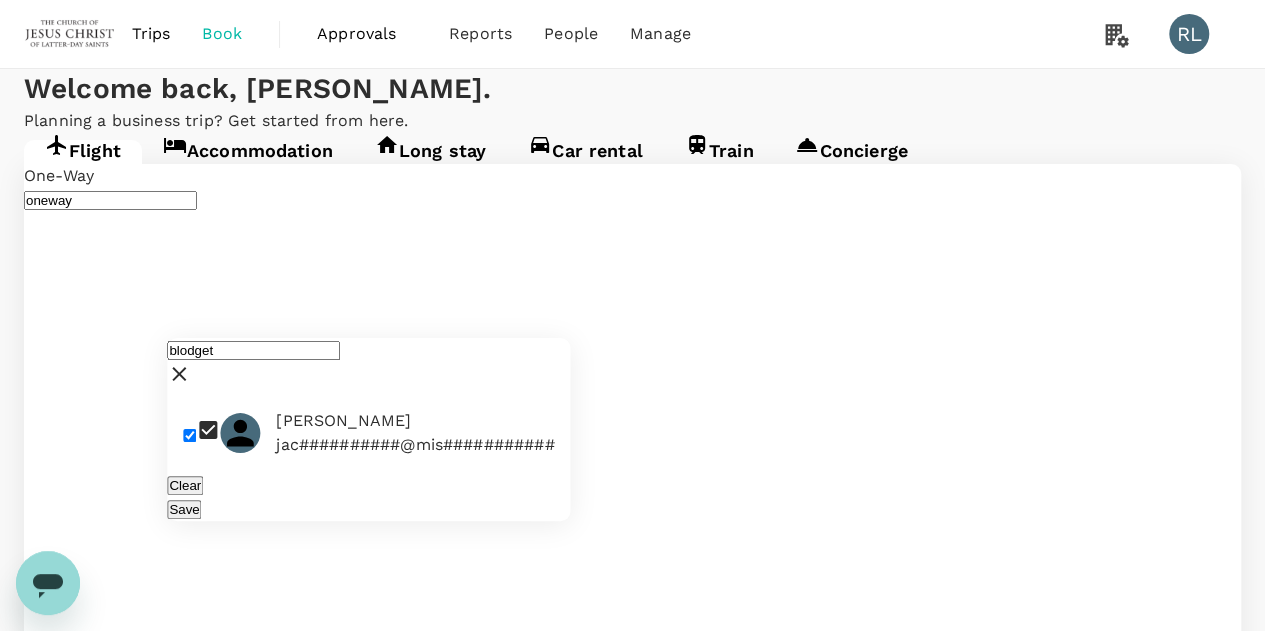 click on "Save" at bounding box center [184, 509] 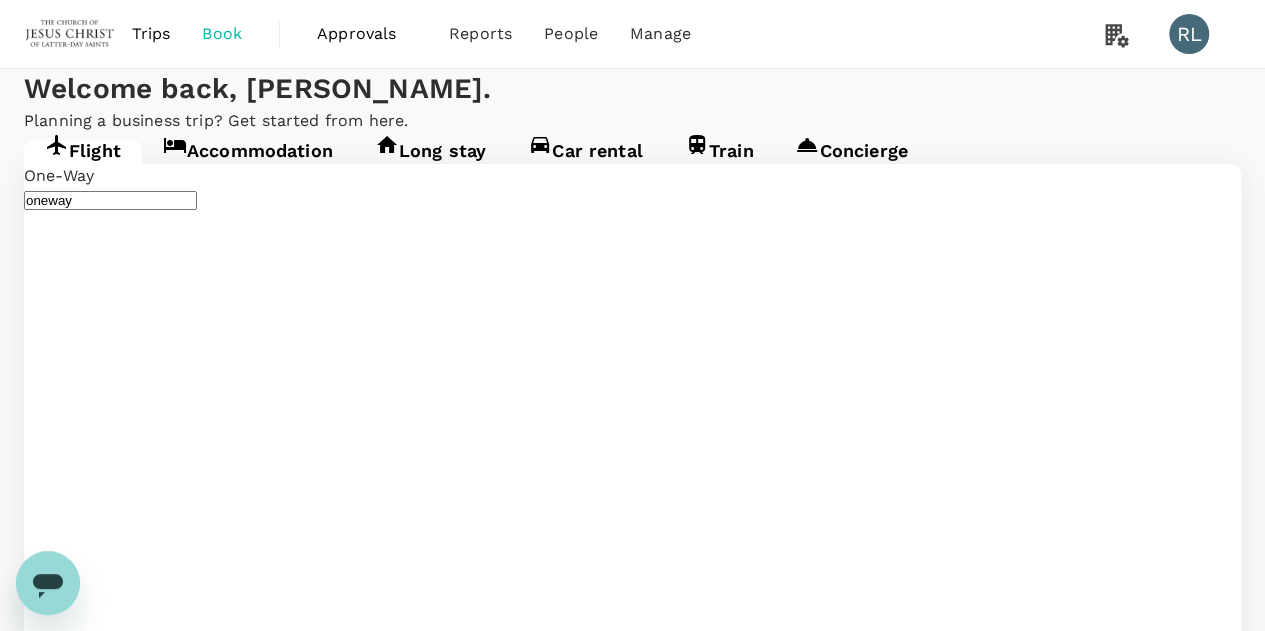 click on "Travellers   LD Logan Jon Dunfield JB Jack Henry Blodgett" at bounding box center [632, 3275] 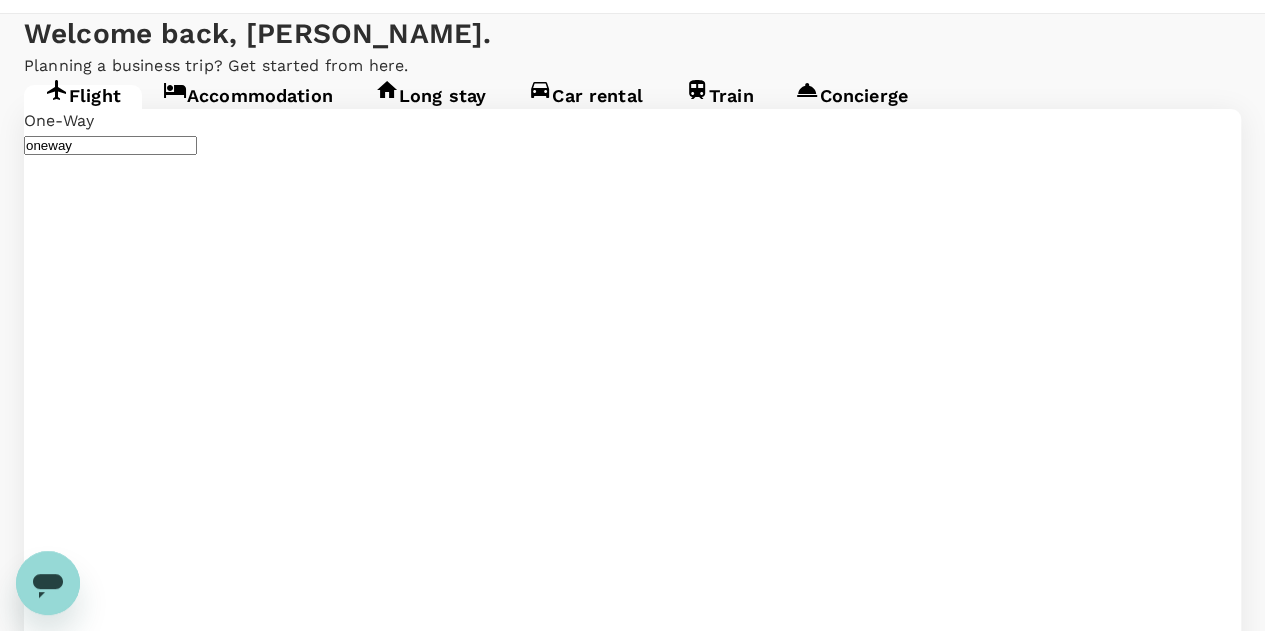 scroll, scrollTop: 61, scrollLeft: 0, axis: vertical 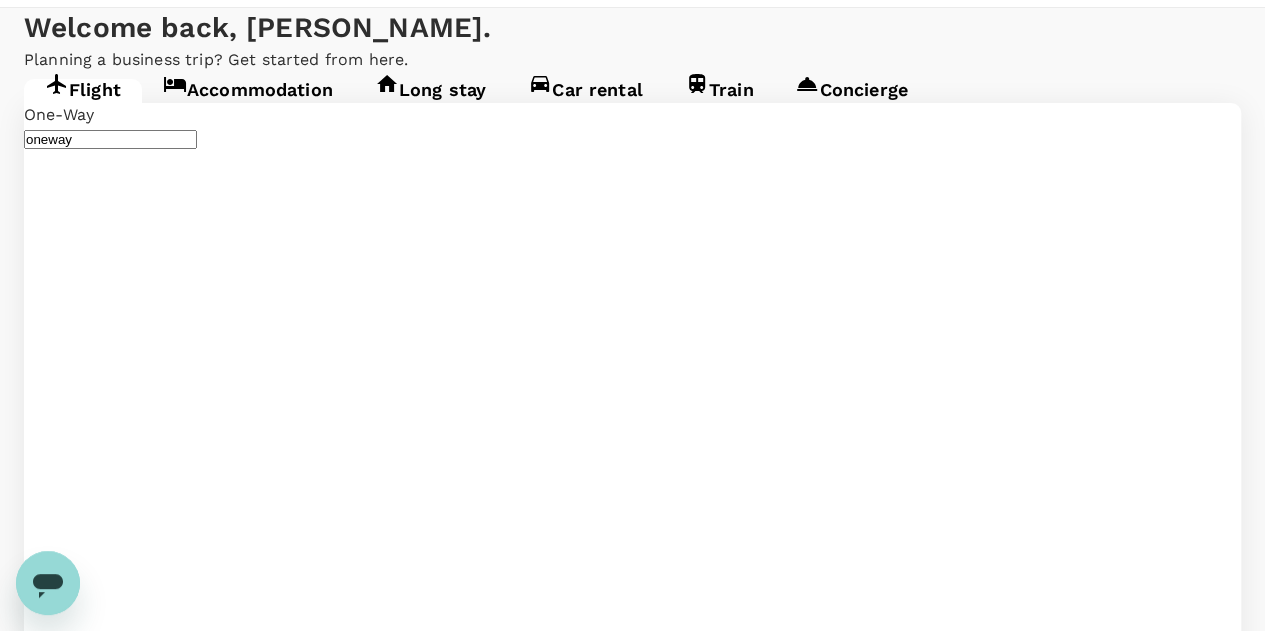 click on "Find flights" at bounding box center [58, 3325] 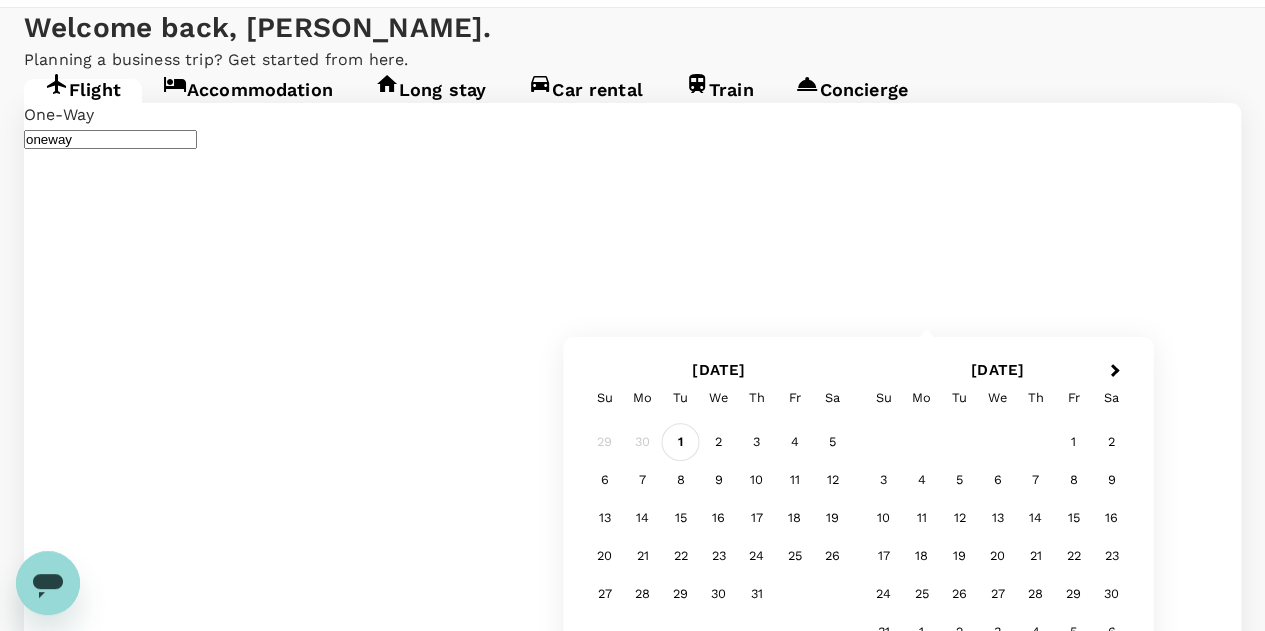 click on "1" at bounding box center [681, 442] 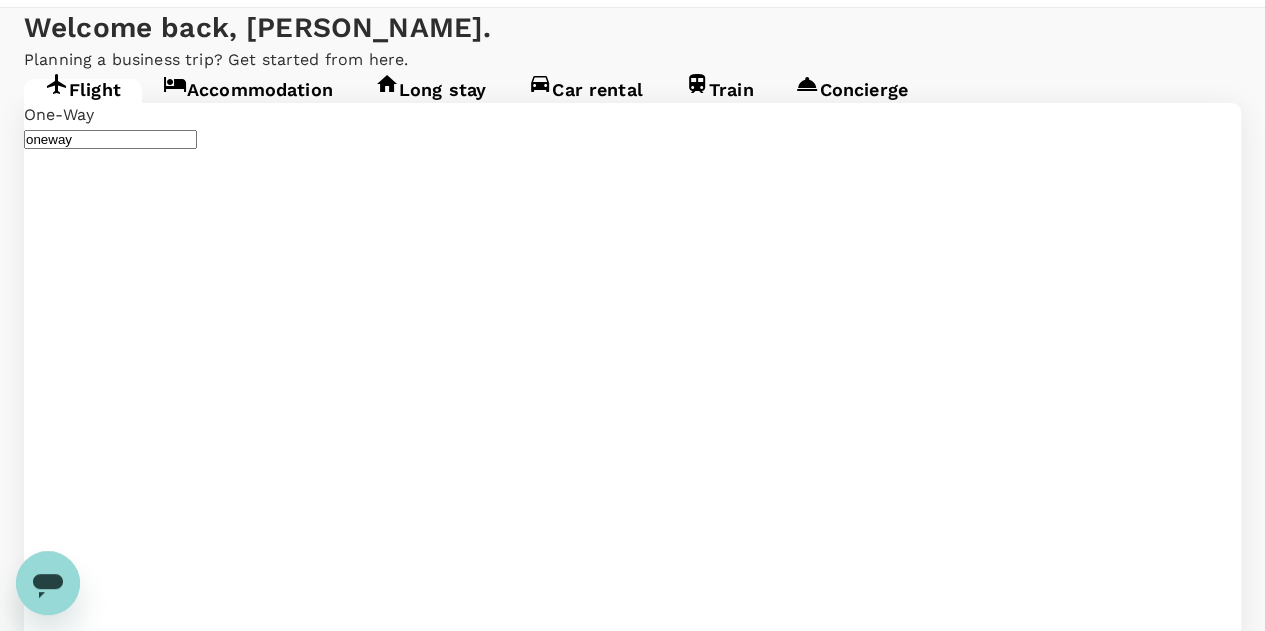 click on "Find flights" at bounding box center (58, 3325) 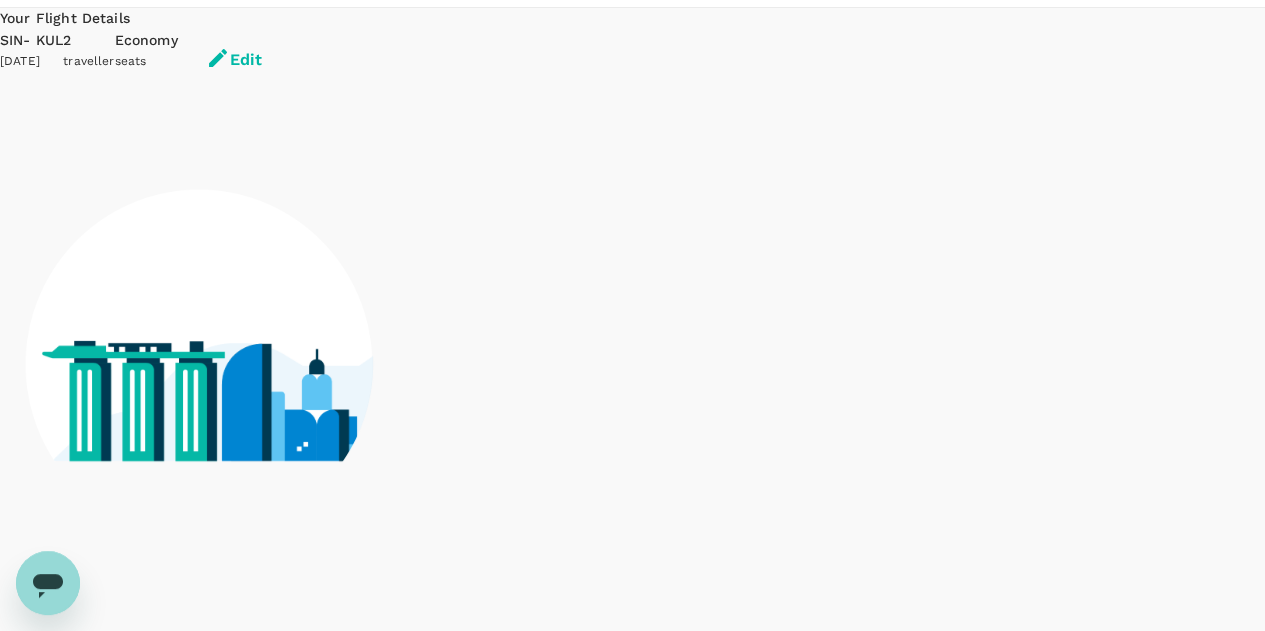 scroll, scrollTop: 0, scrollLeft: 0, axis: both 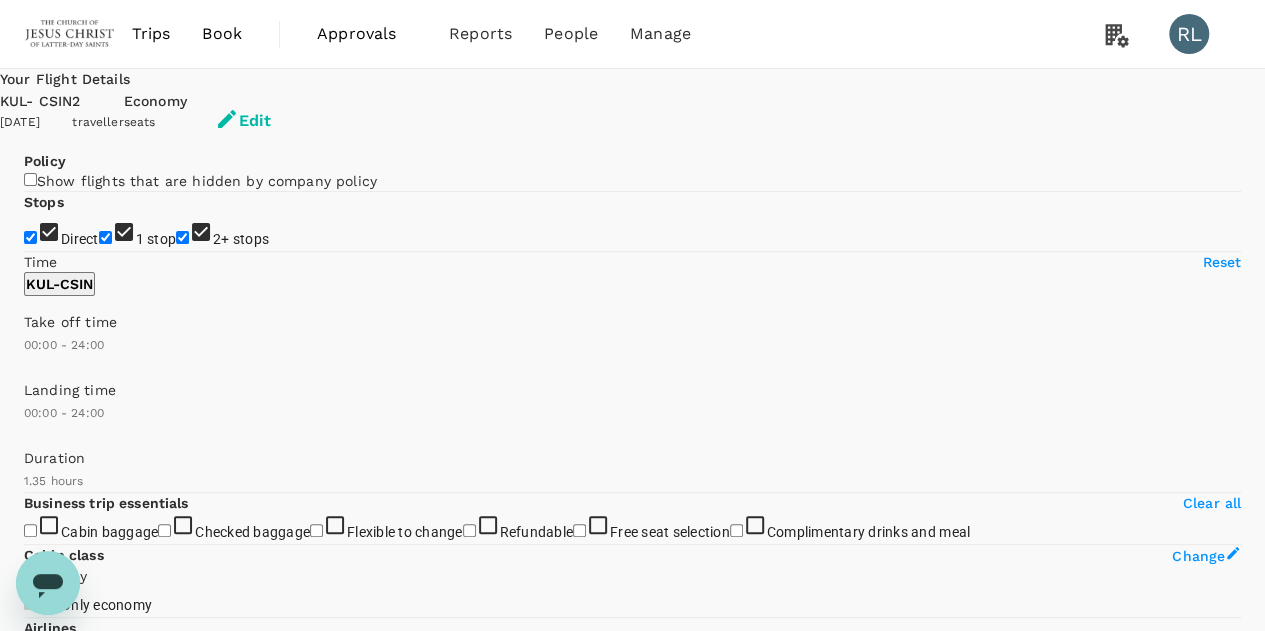click on "Recommended" at bounding box center (131, 857) 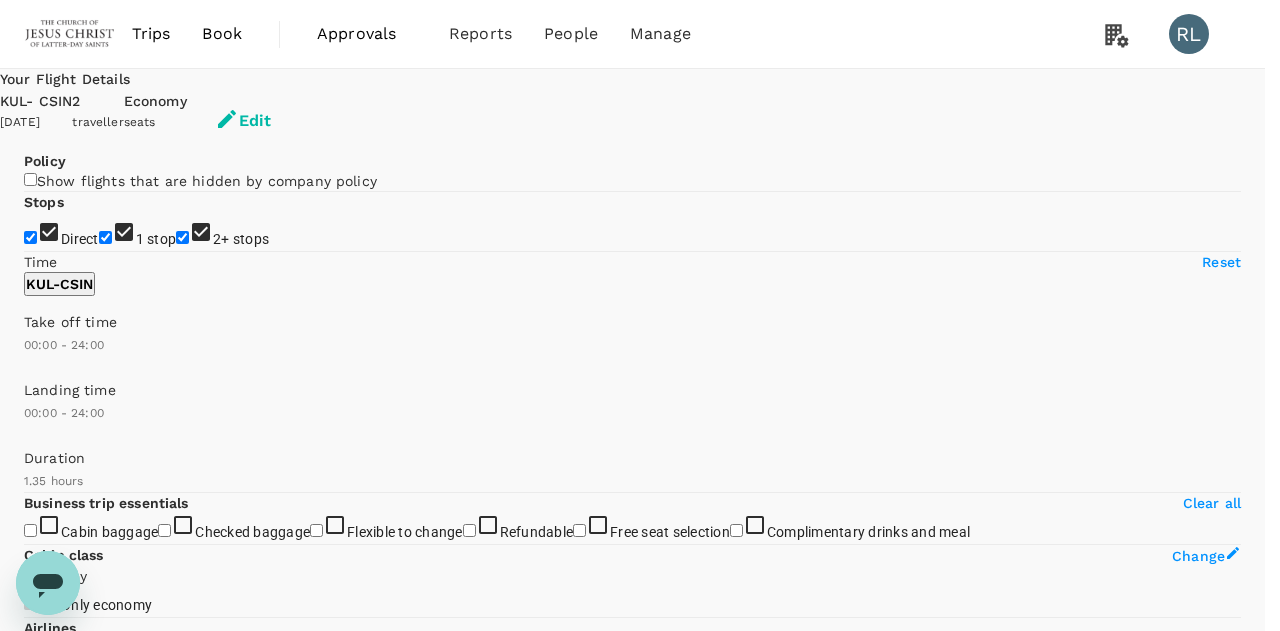 click on "Departure Time" at bounding box center [632, 16880] 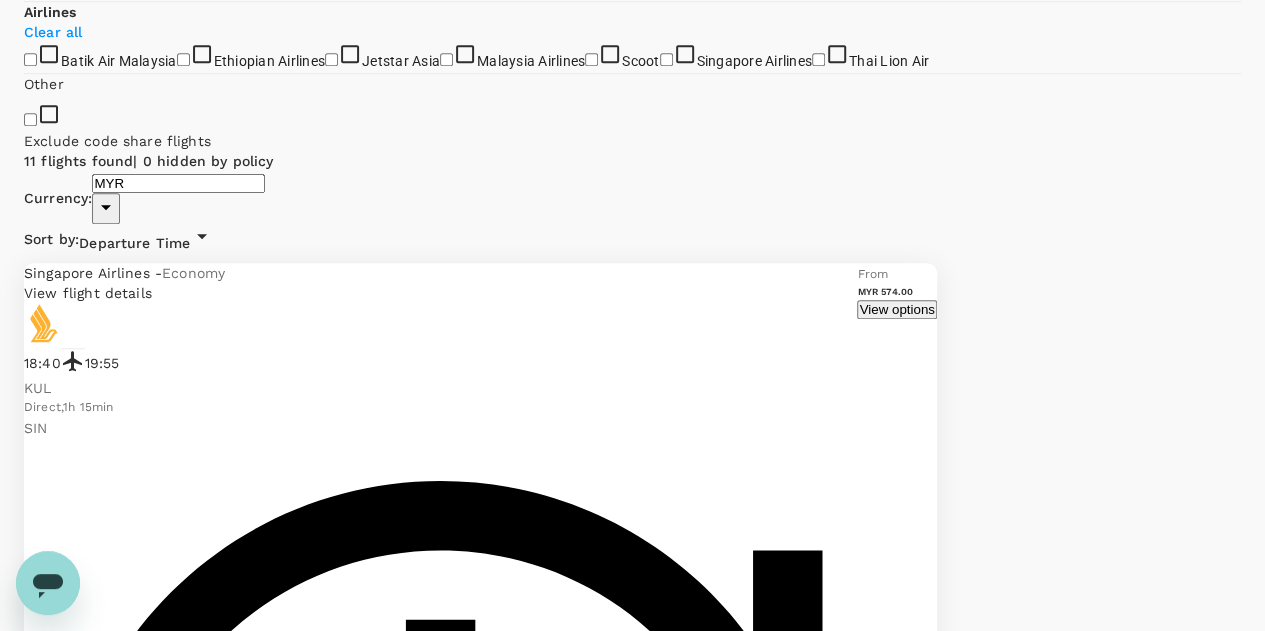 scroll, scrollTop: 660, scrollLeft: 0, axis: vertical 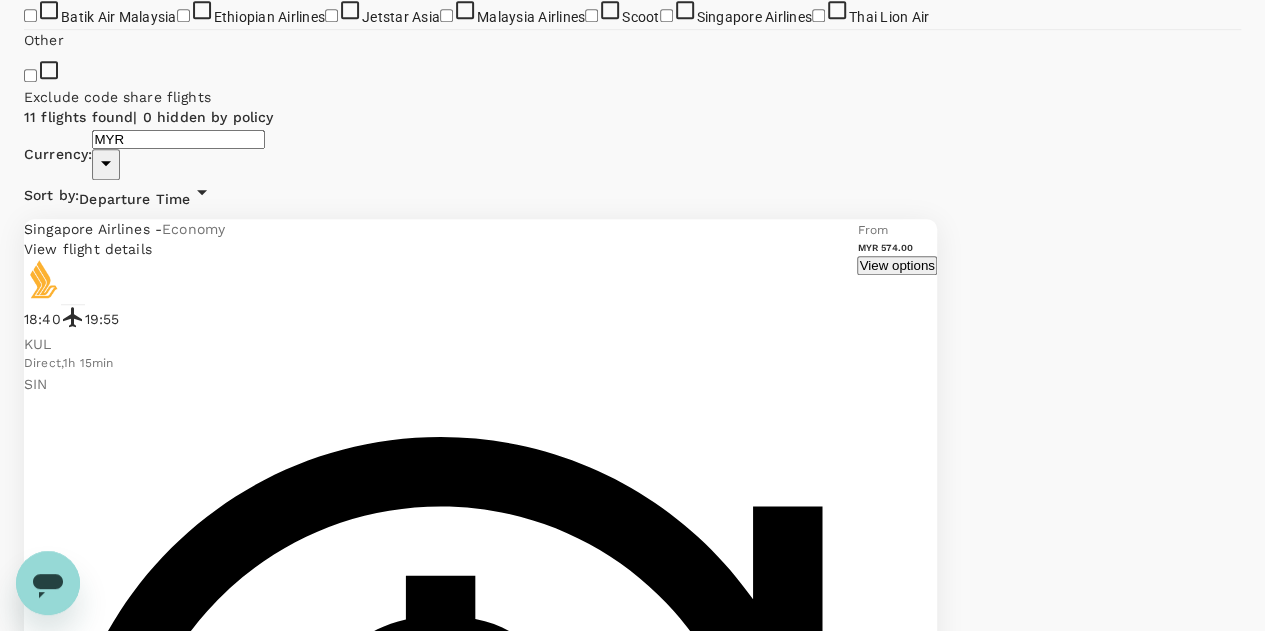 click on "View options" at bounding box center (896, 8068) 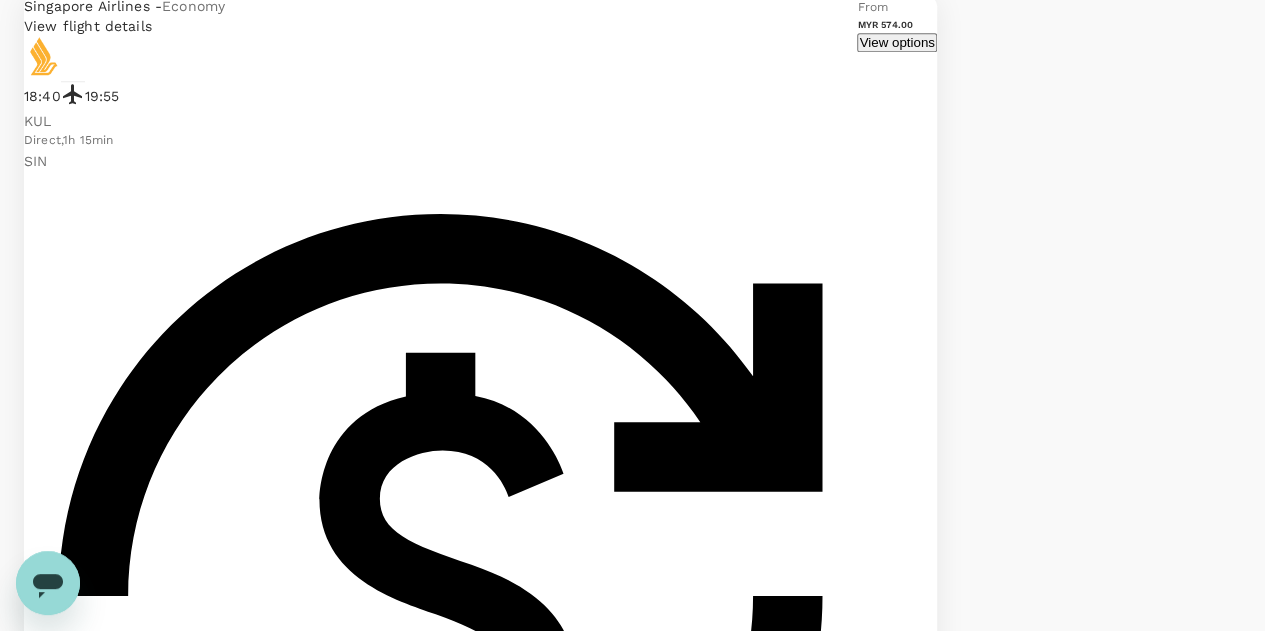 scroll, scrollTop: 944, scrollLeft: 0, axis: vertical 